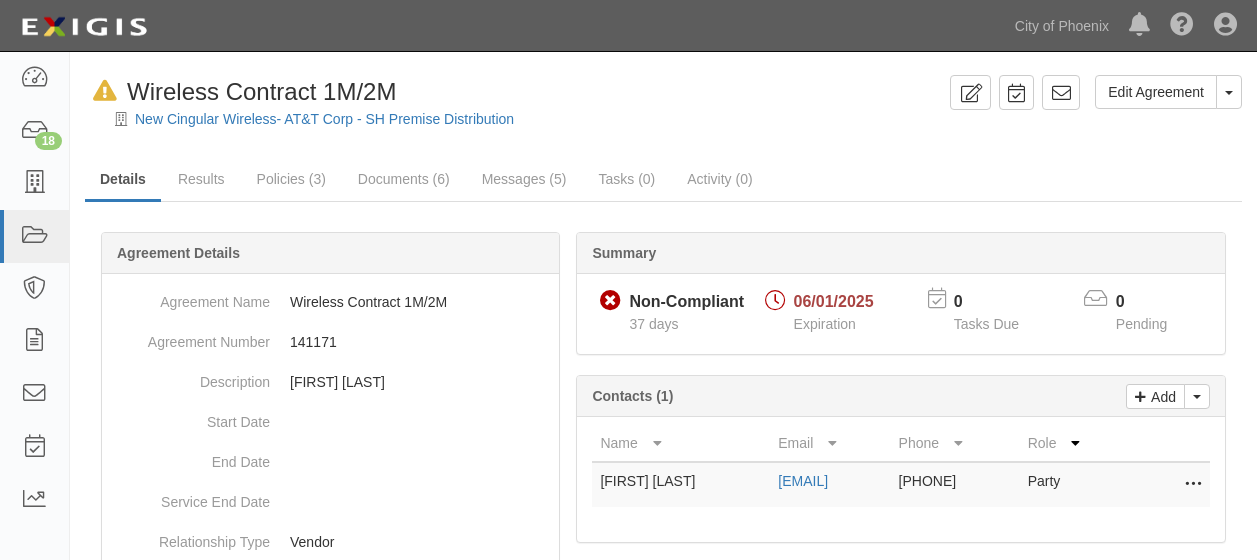scroll, scrollTop: 0, scrollLeft: 0, axis: both 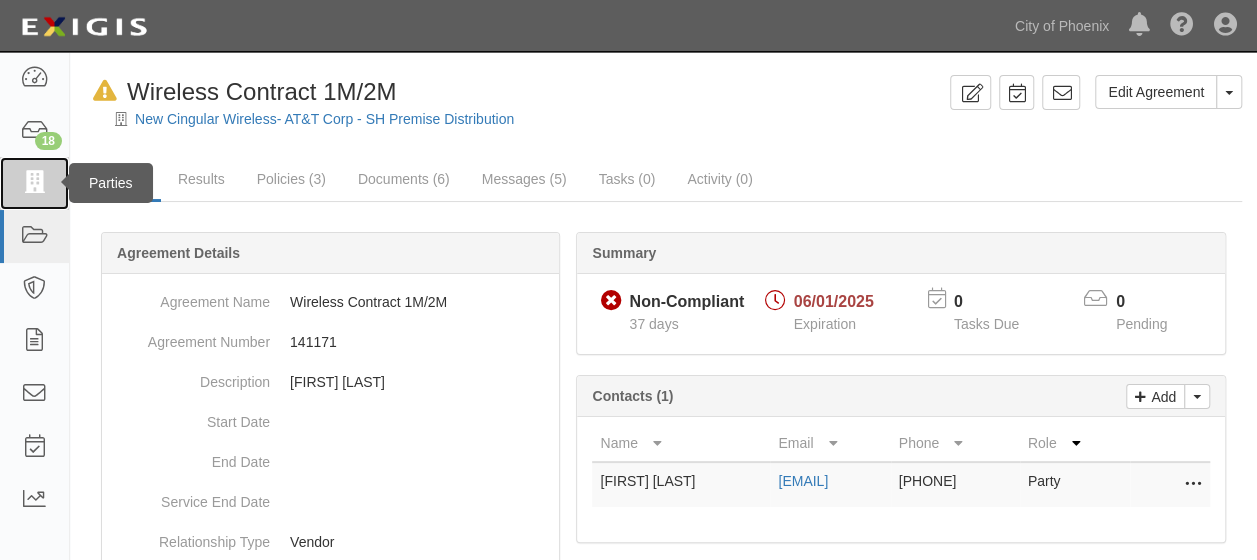click at bounding box center [34, 183] 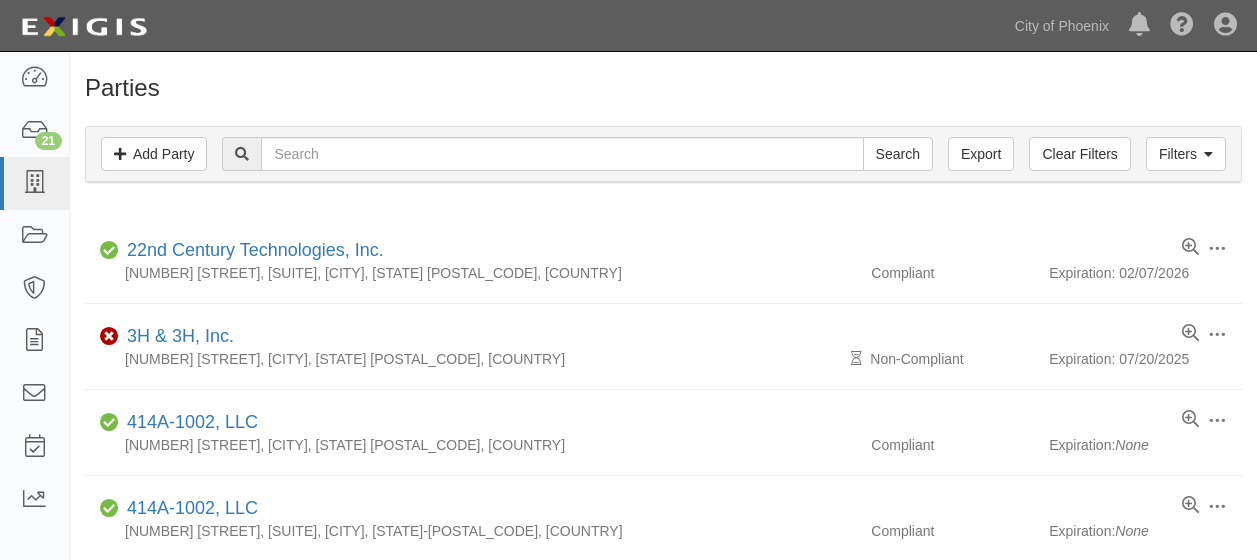 scroll, scrollTop: 0, scrollLeft: 0, axis: both 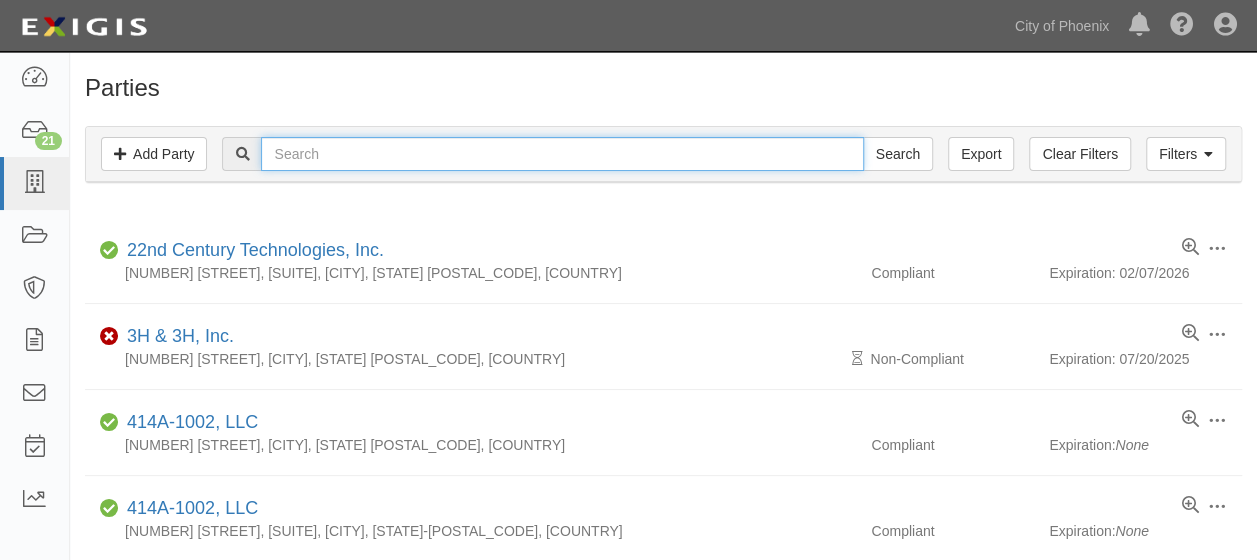 click at bounding box center (562, 154) 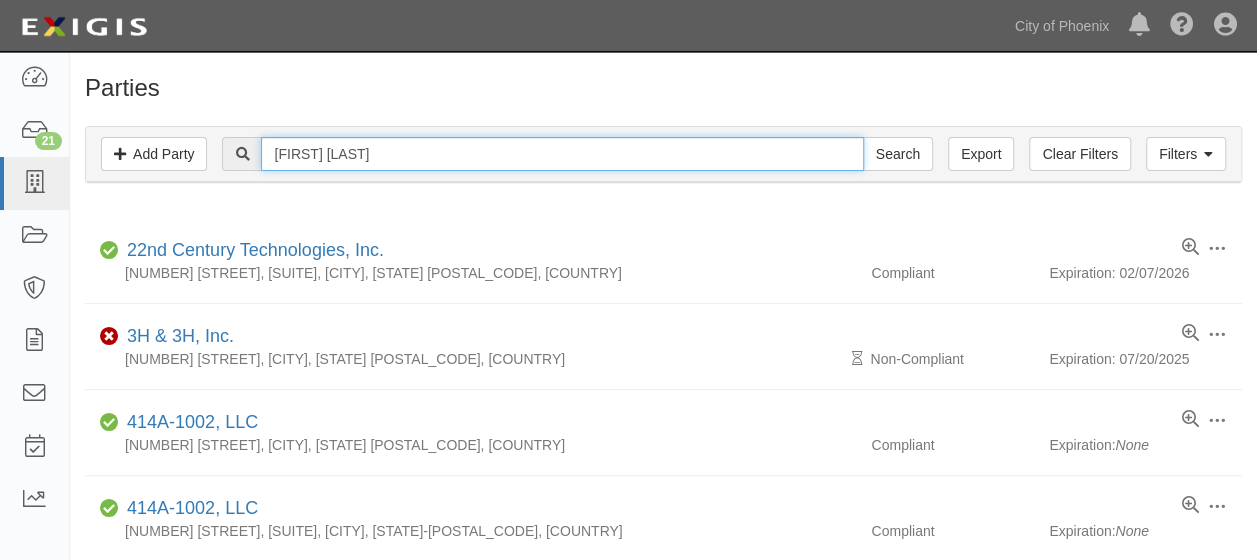 type on "[FIRST] [LAST]" 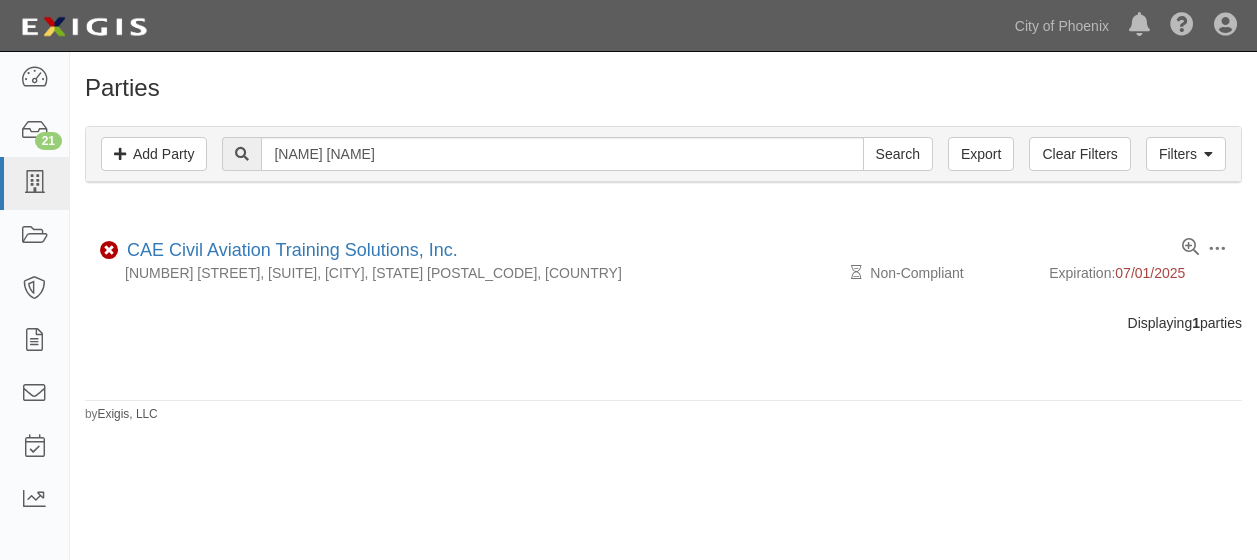 scroll, scrollTop: 0, scrollLeft: 0, axis: both 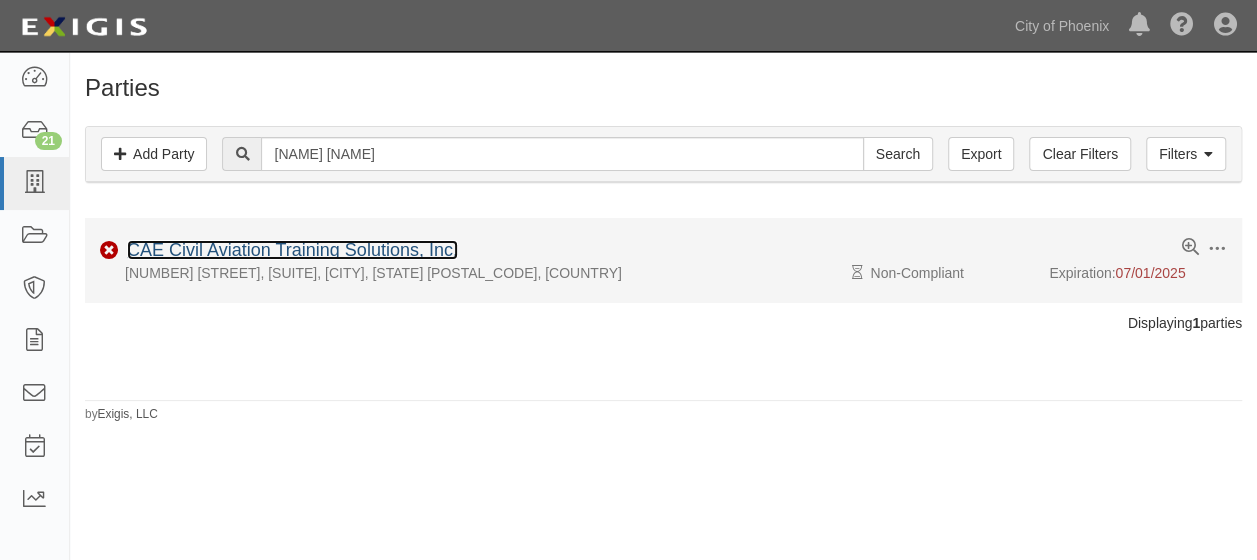 click on "CAE Civil Aviation Training Solutions, Inc." at bounding box center (292, 250) 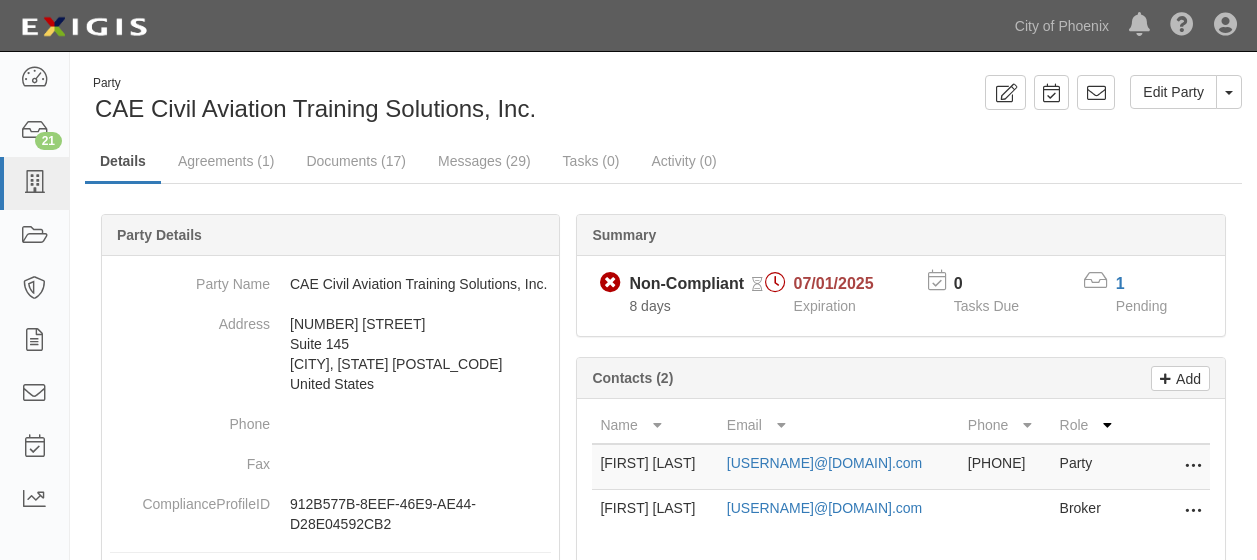 scroll, scrollTop: 0, scrollLeft: 0, axis: both 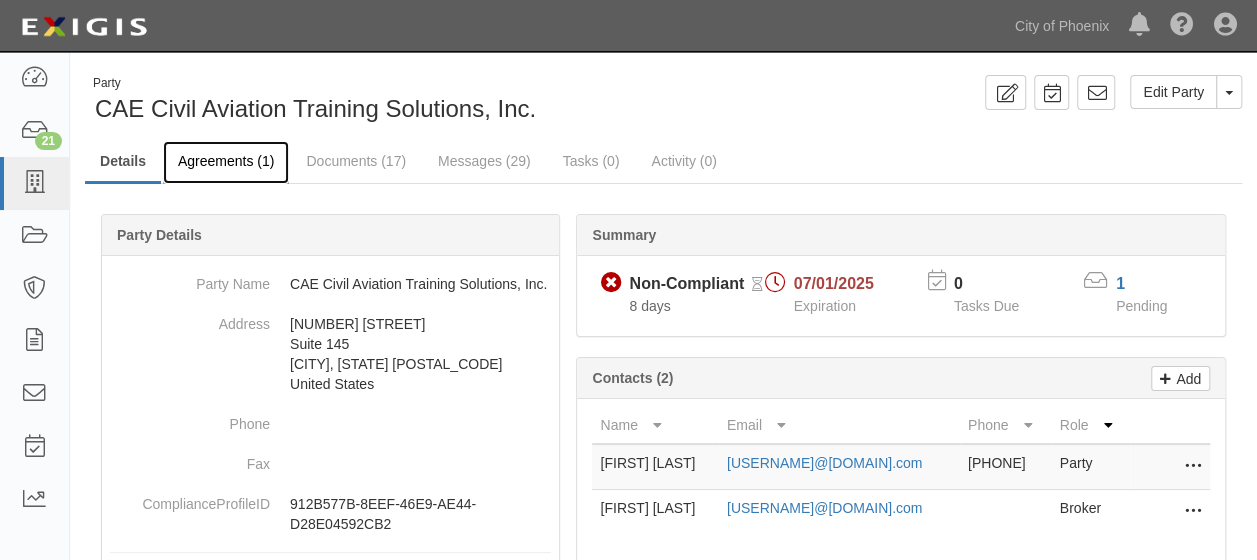 click on "Agreements (1)" at bounding box center [226, 162] 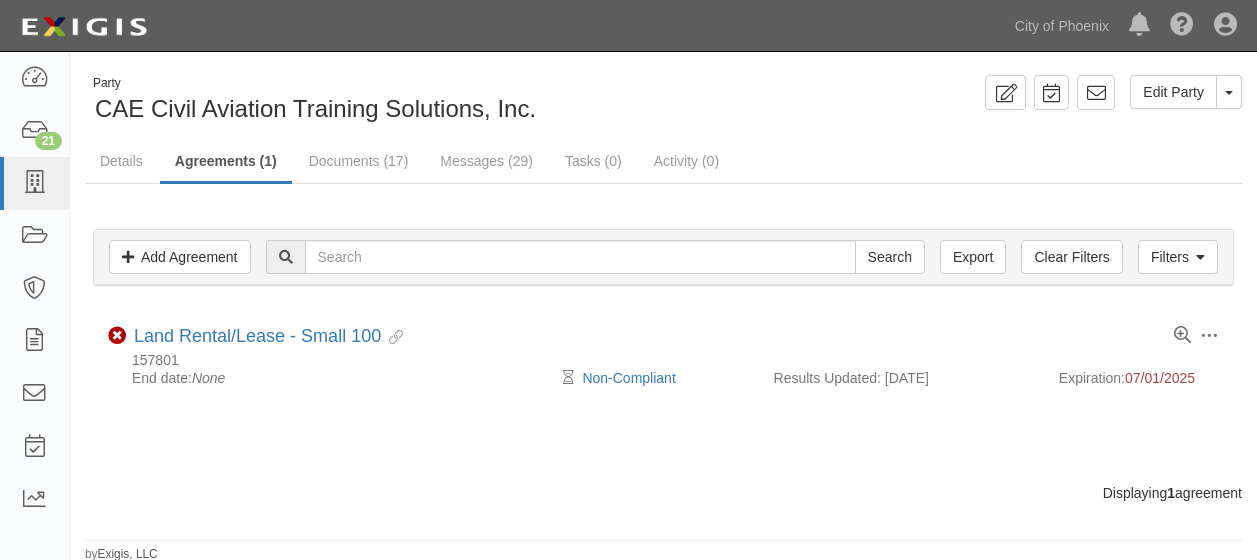 scroll, scrollTop: 0, scrollLeft: 0, axis: both 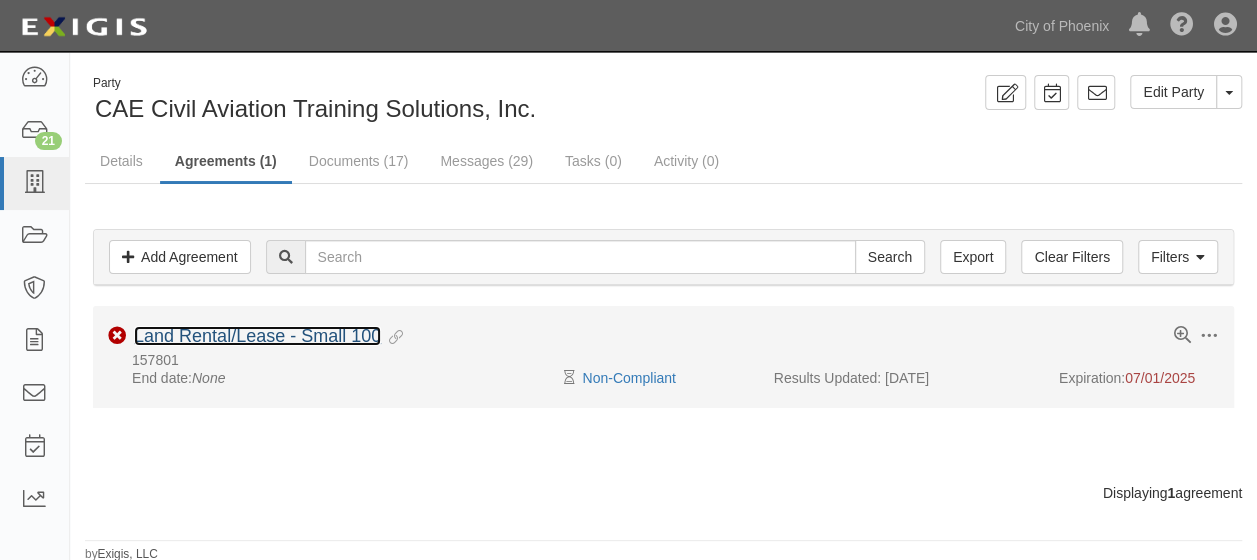 click on "Land Rental/Lease - Small 100" at bounding box center [257, 336] 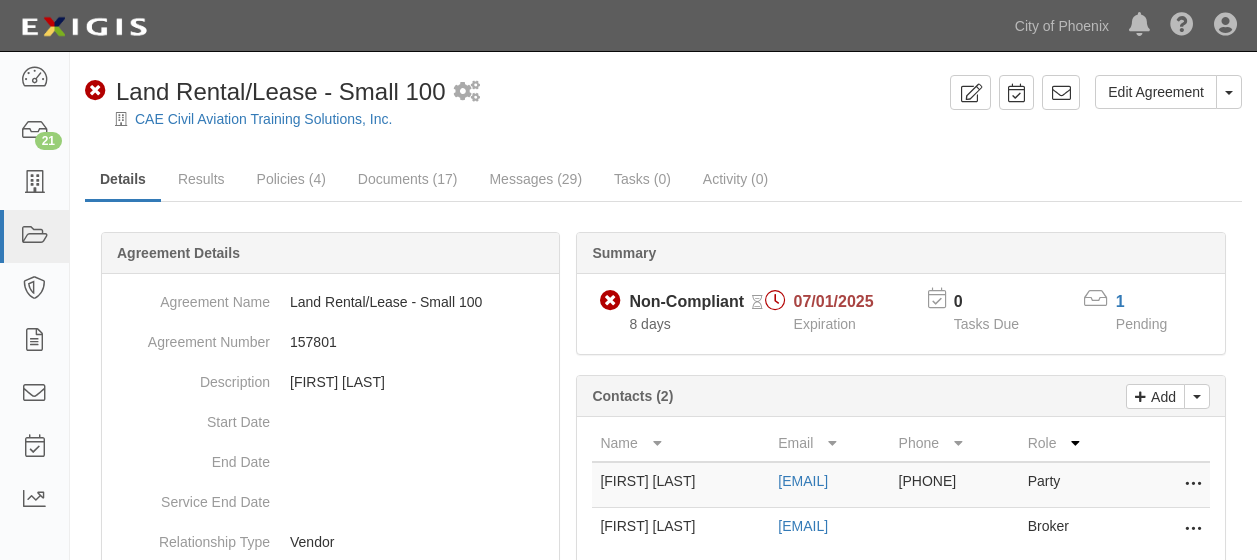 scroll, scrollTop: 0, scrollLeft: 0, axis: both 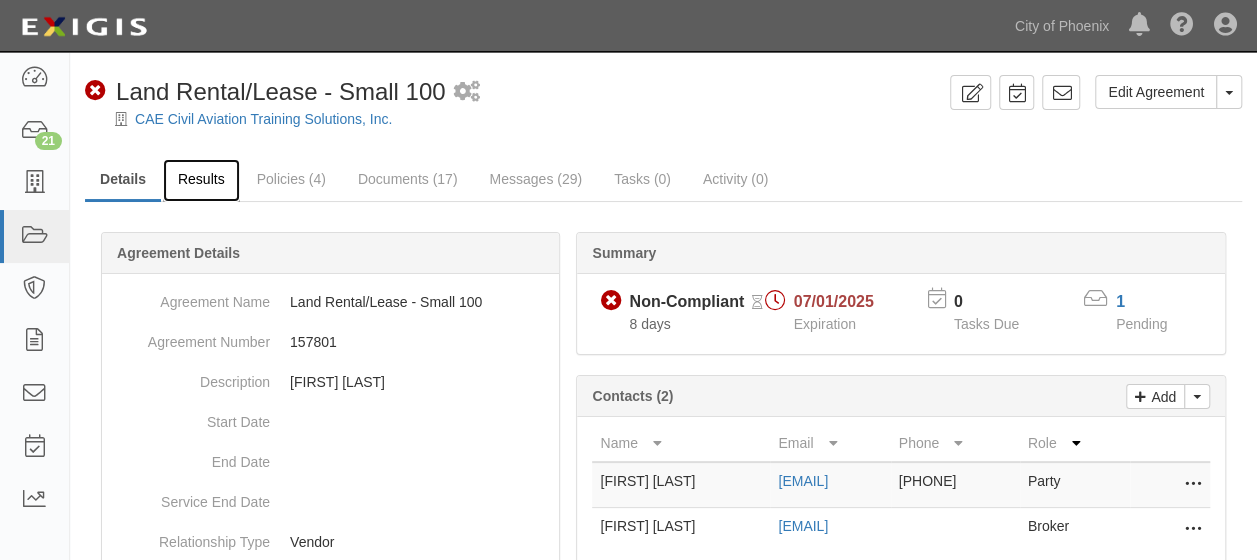 click on "Results" at bounding box center [201, 180] 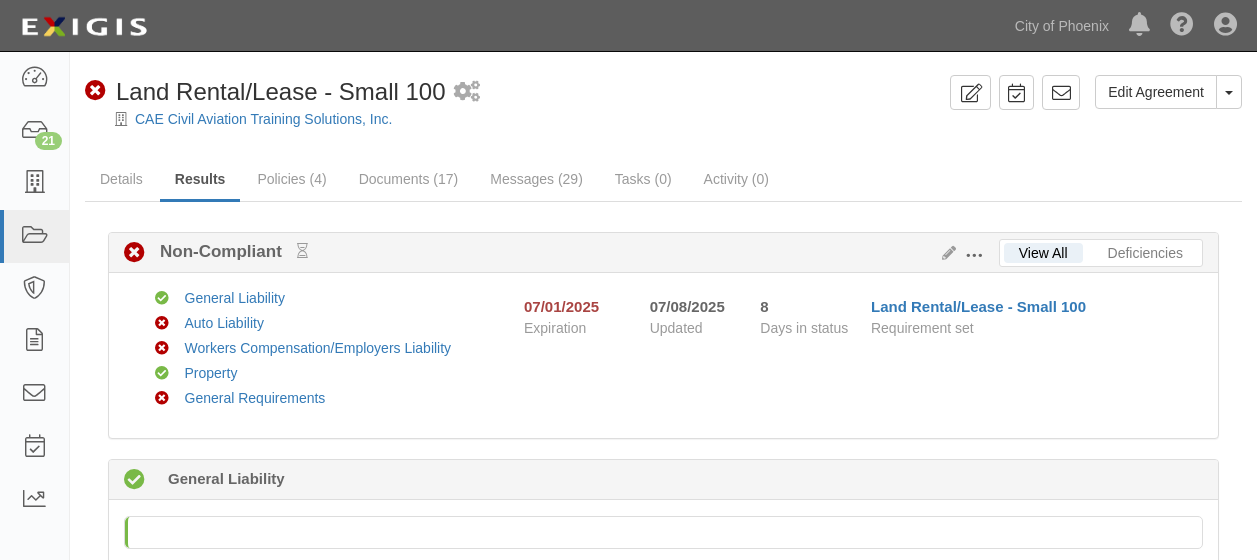 scroll, scrollTop: 0, scrollLeft: 0, axis: both 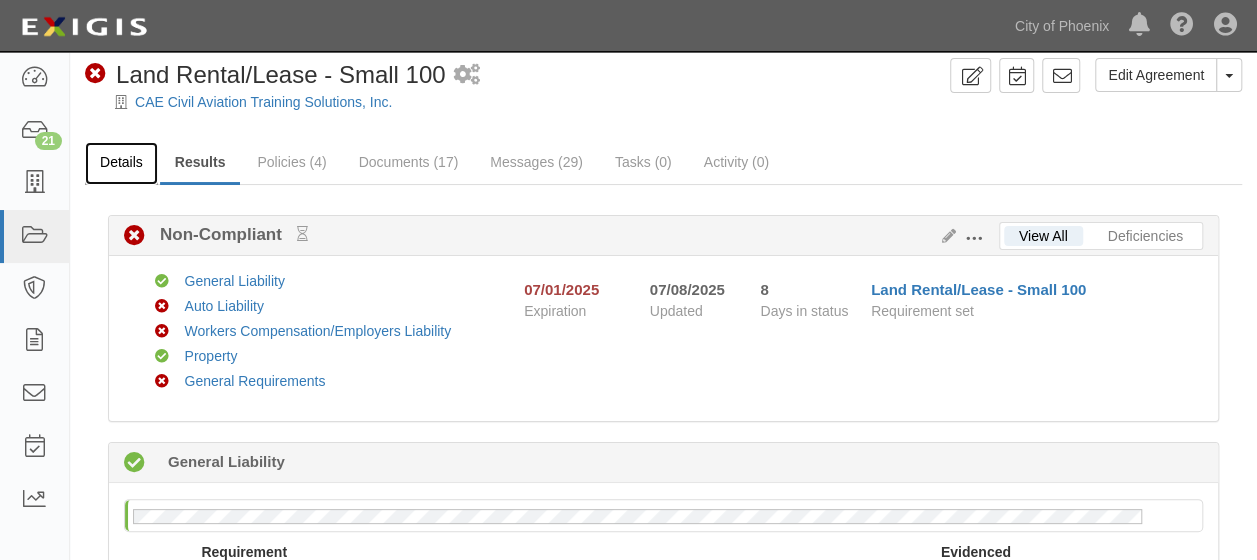 click on "Details" at bounding box center (121, 163) 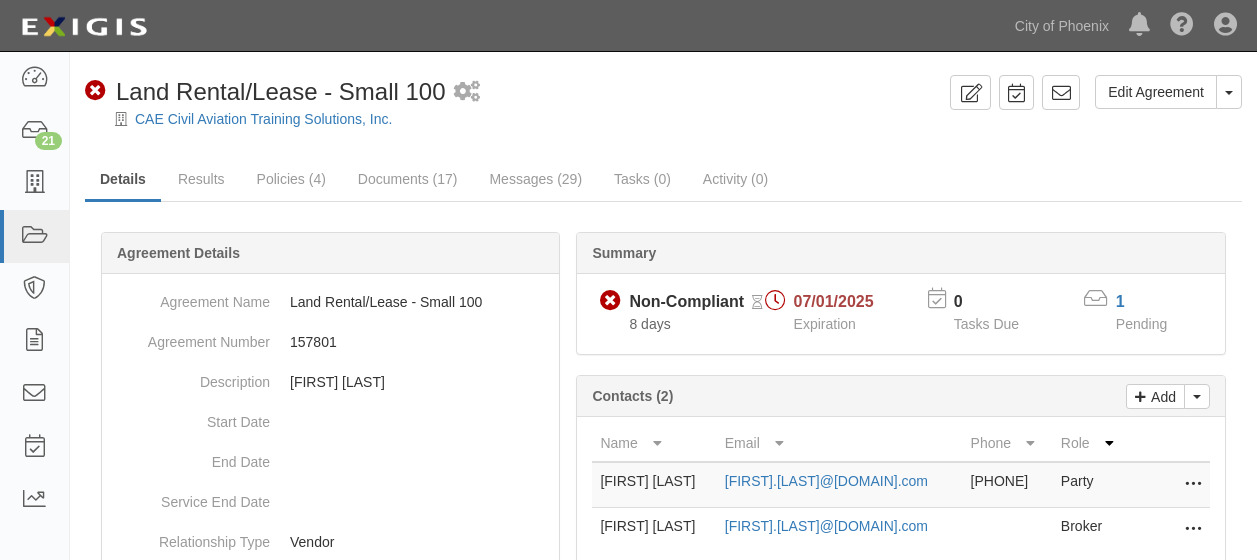 scroll, scrollTop: 0, scrollLeft: 0, axis: both 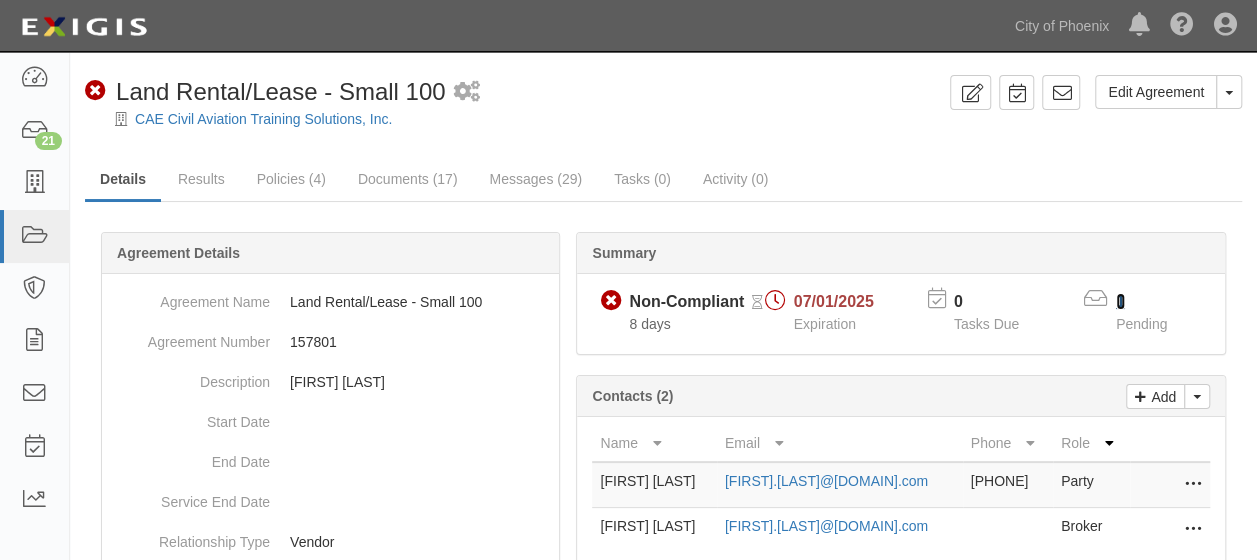 click on "1" at bounding box center (1120, 301) 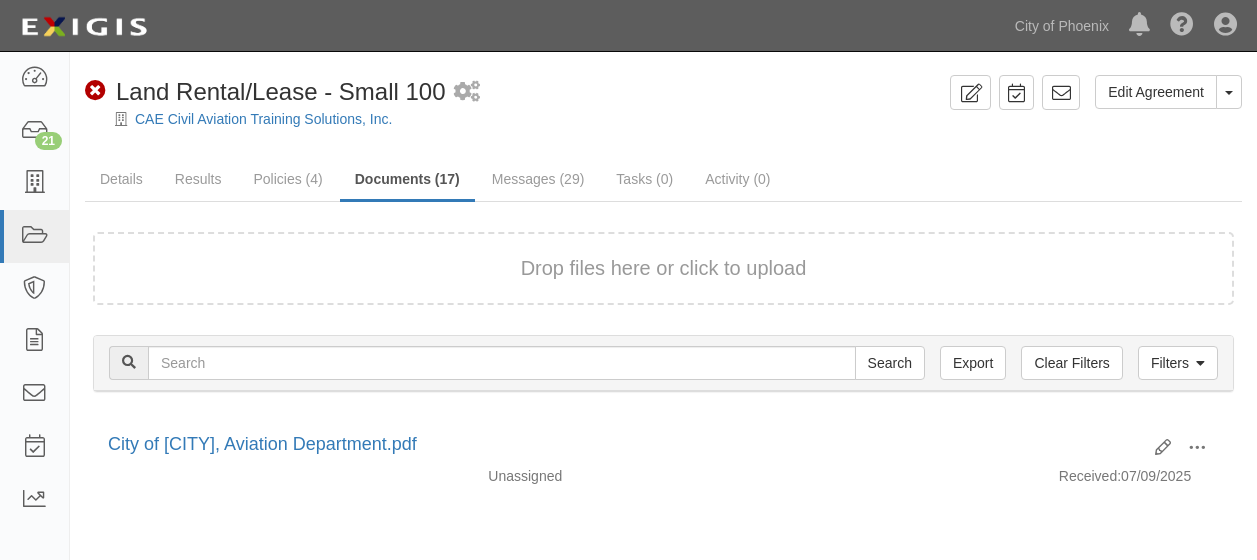 scroll, scrollTop: 0, scrollLeft: 0, axis: both 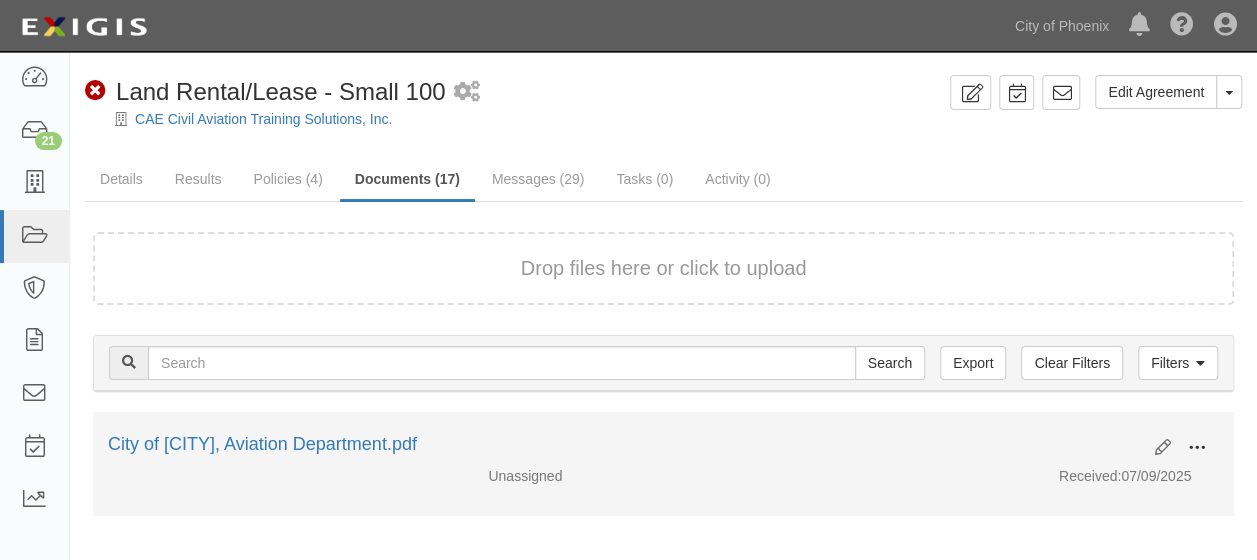 click at bounding box center (1197, 448) 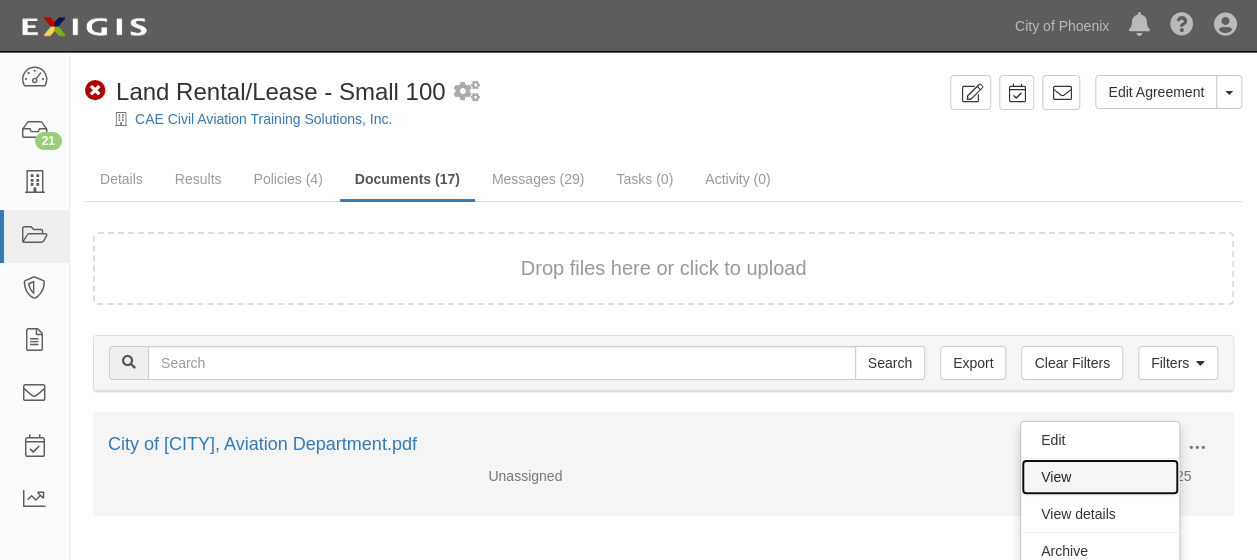 click on "View" at bounding box center (1100, 477) 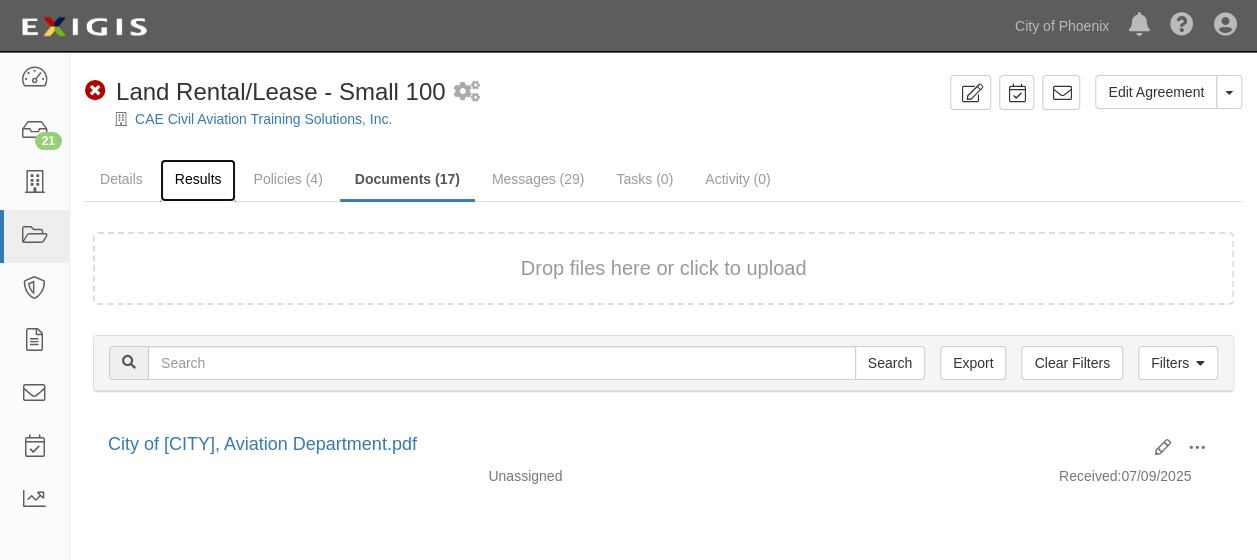 click on "Results" at bounding box center [198, 180] 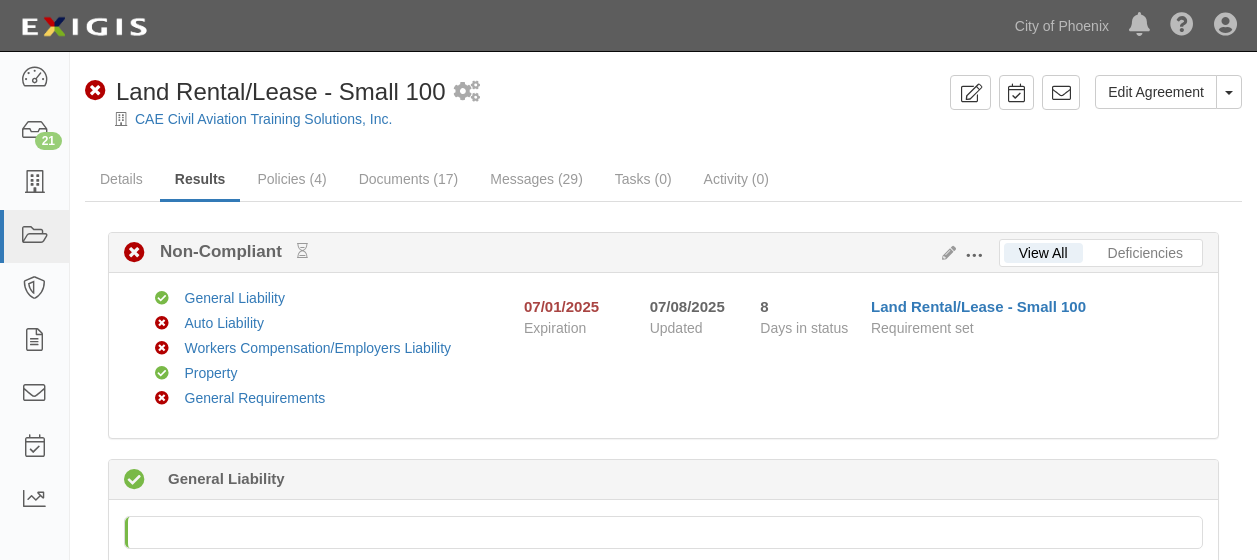 scroll, scrollTop: 0, scrollLeft: 0, axis: both 